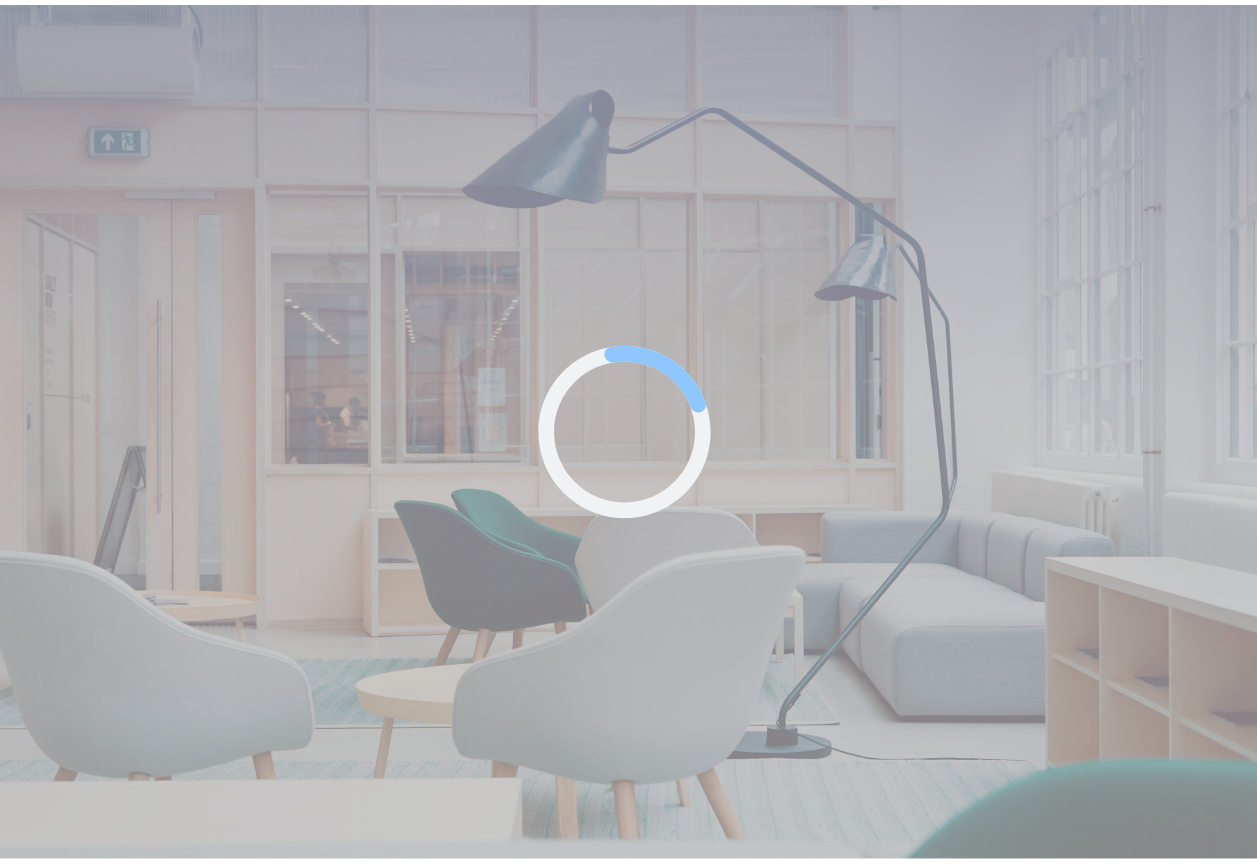 scroll, scrollTop: 0, scrollLeft: 0, axis: both 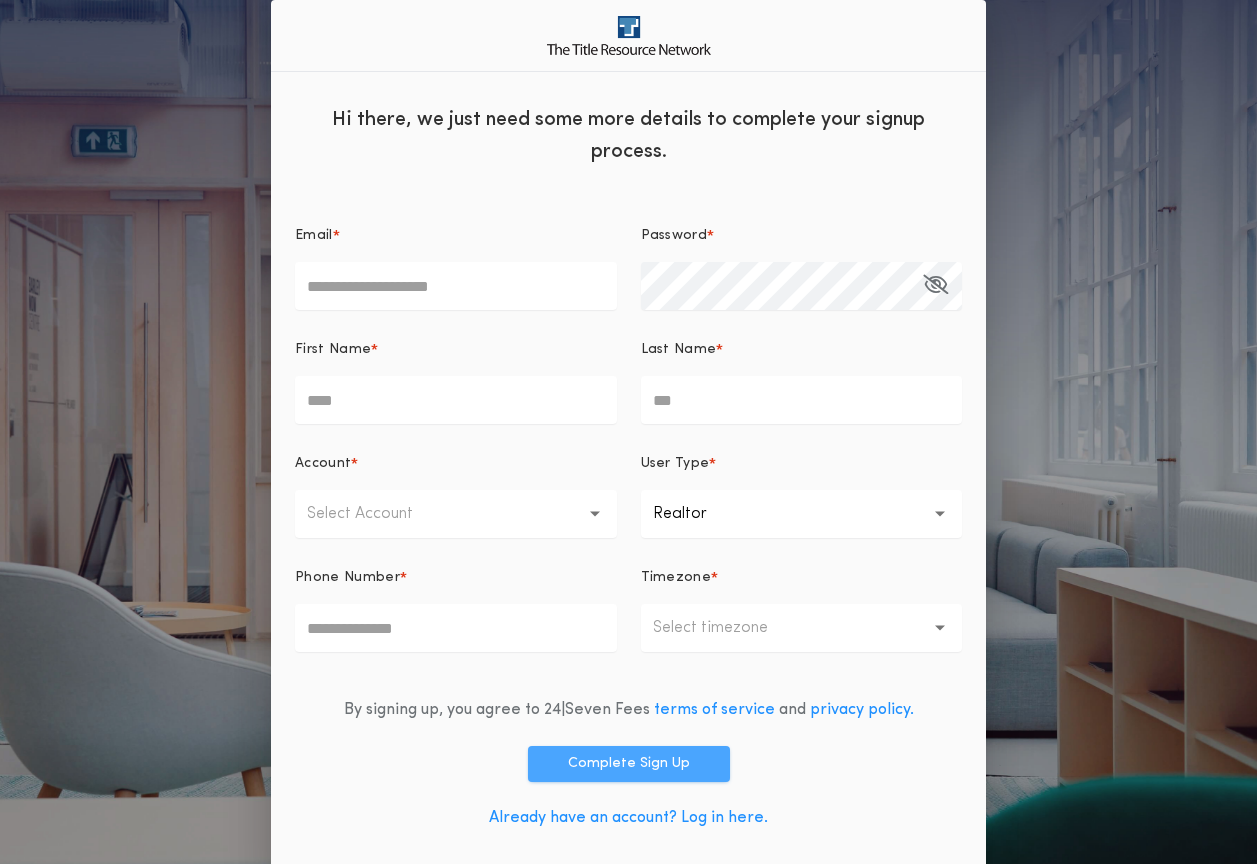 click on "Complete Sign Up" at bounding box center (629, 764) 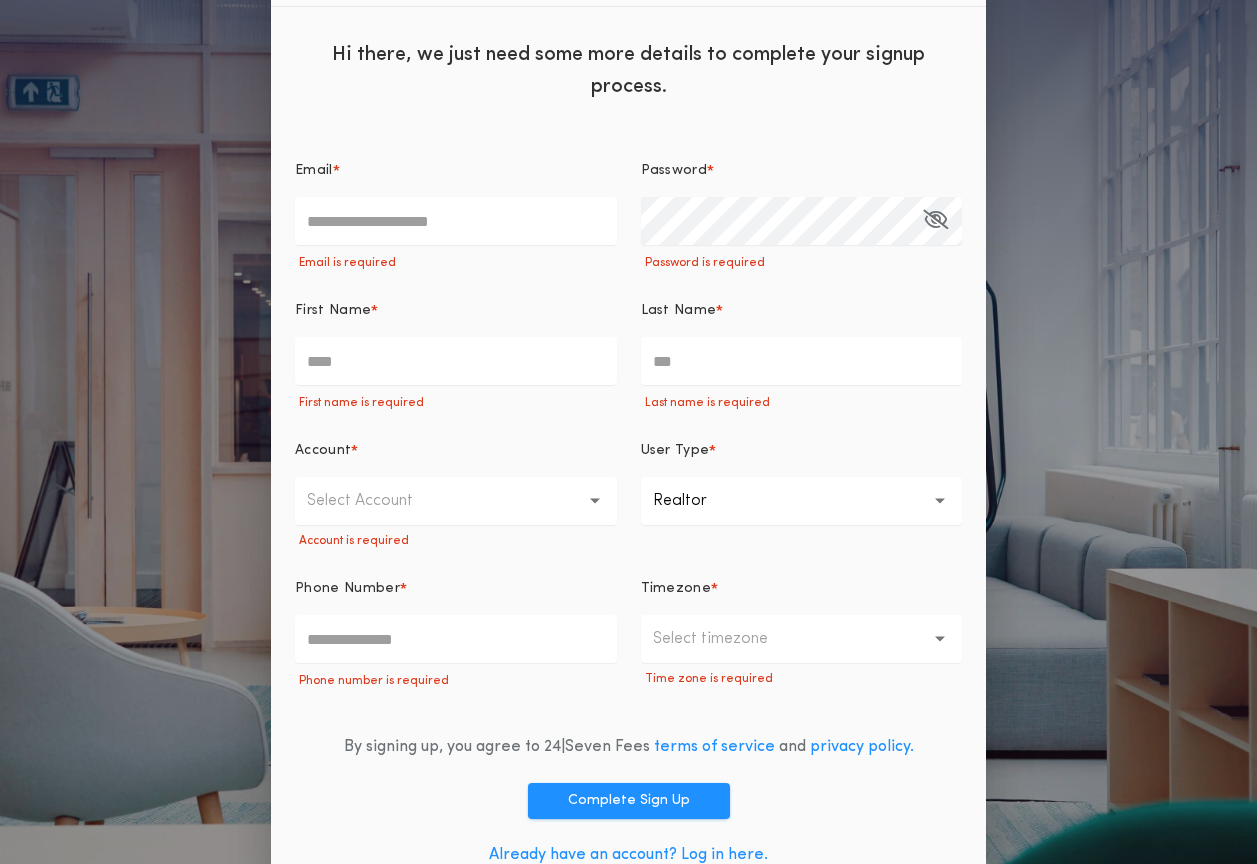 scroll, scrollTop: 116, scrollLeft: 0, axis: vertical 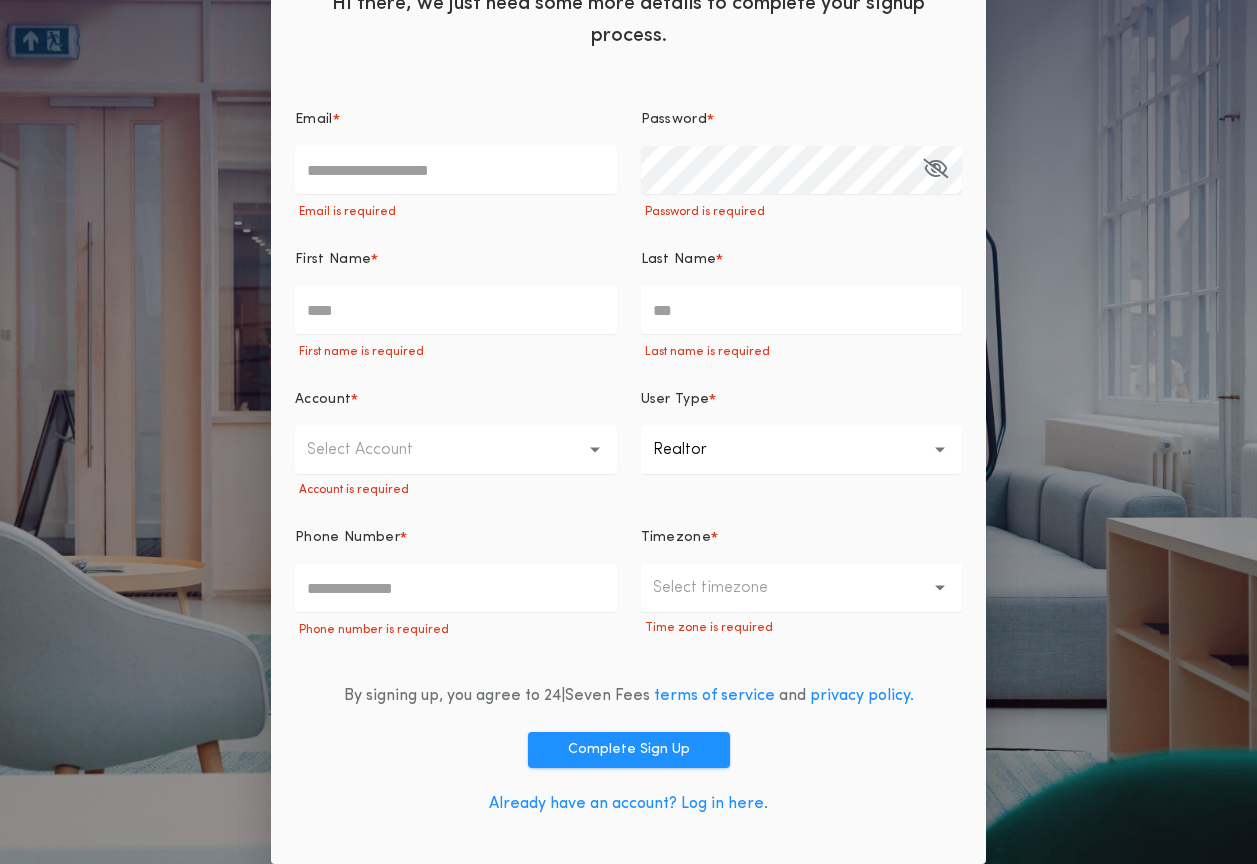 click on "Already have an account? Log in here." at bounding box center (628, 804) 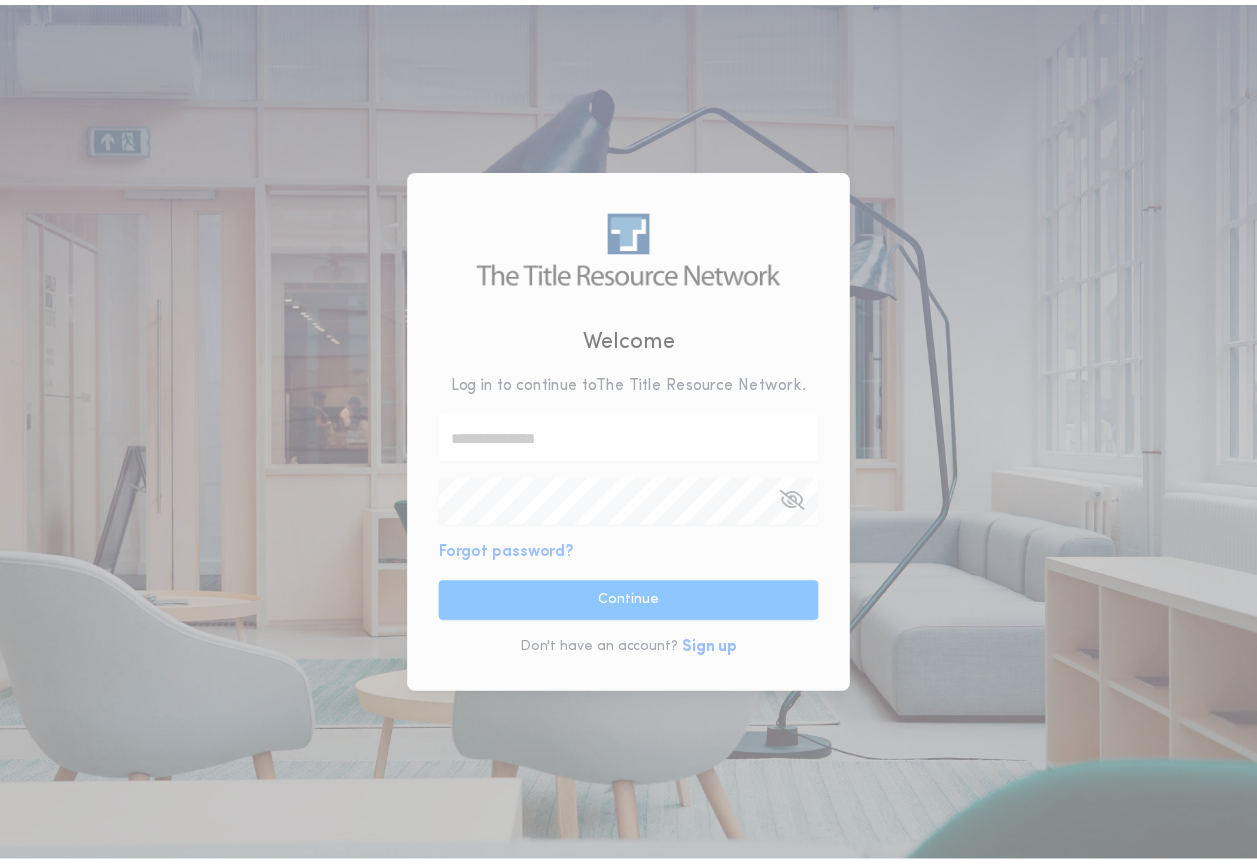 scroll, scrollTop: 0, scrollLeft: 0, axis: both 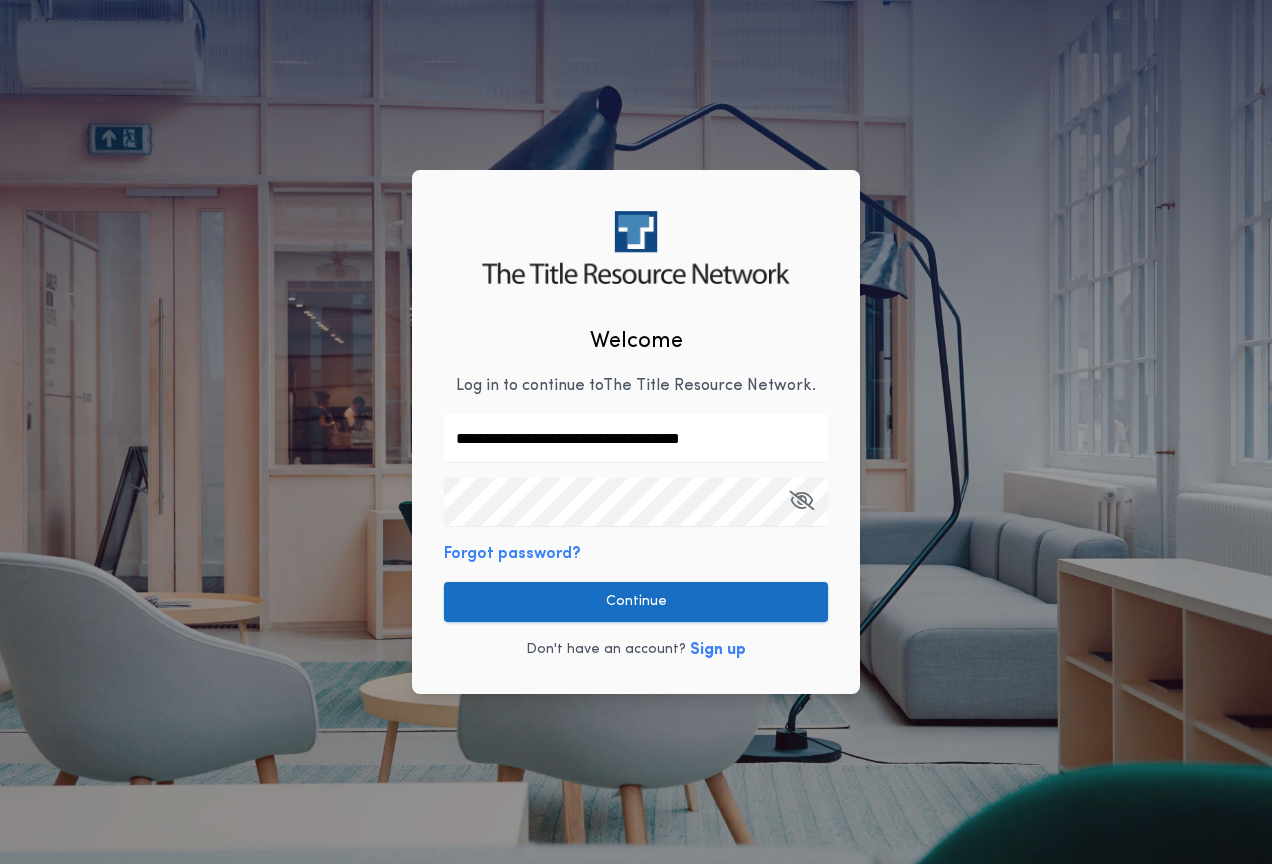 click on "Continue" at bounding box center (636, 602) 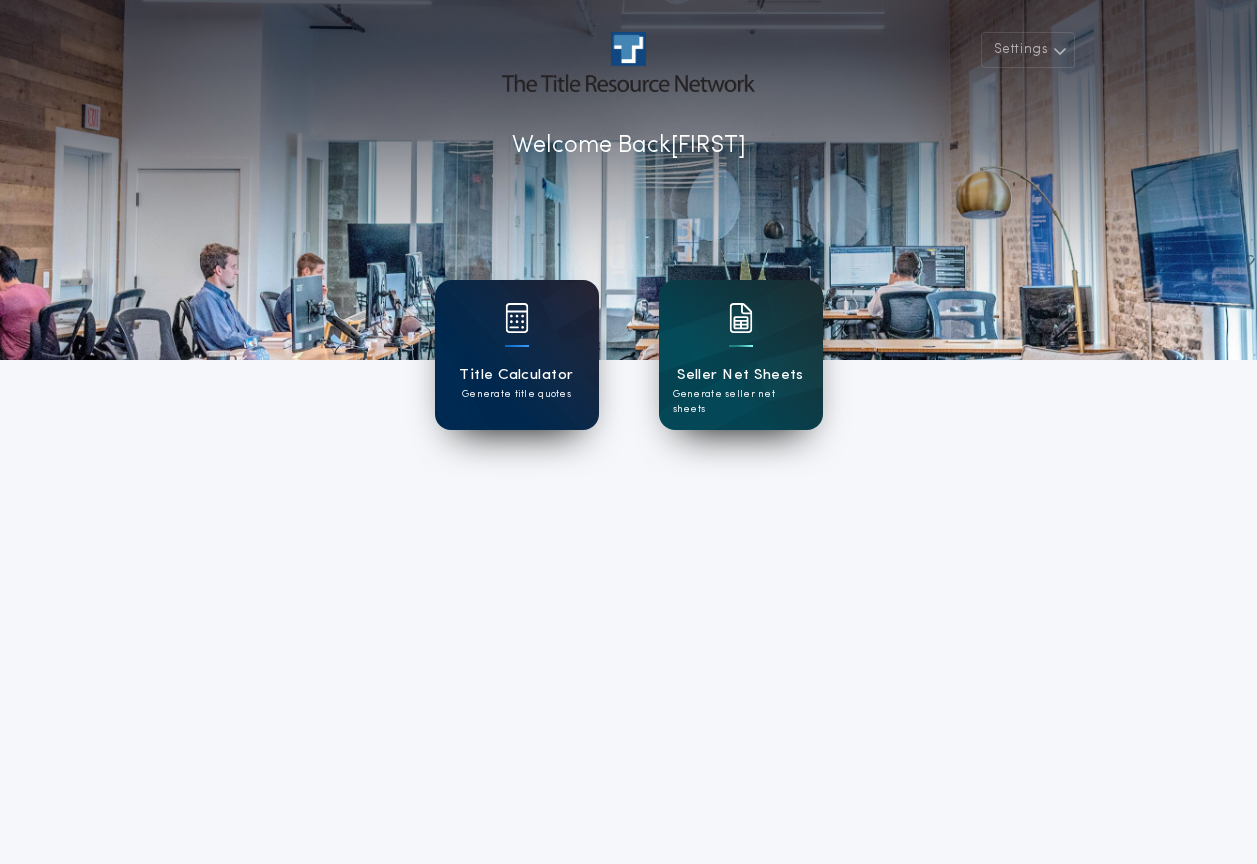click on "Title Calculator Generate title quotes" at bounding box center (517, 355) 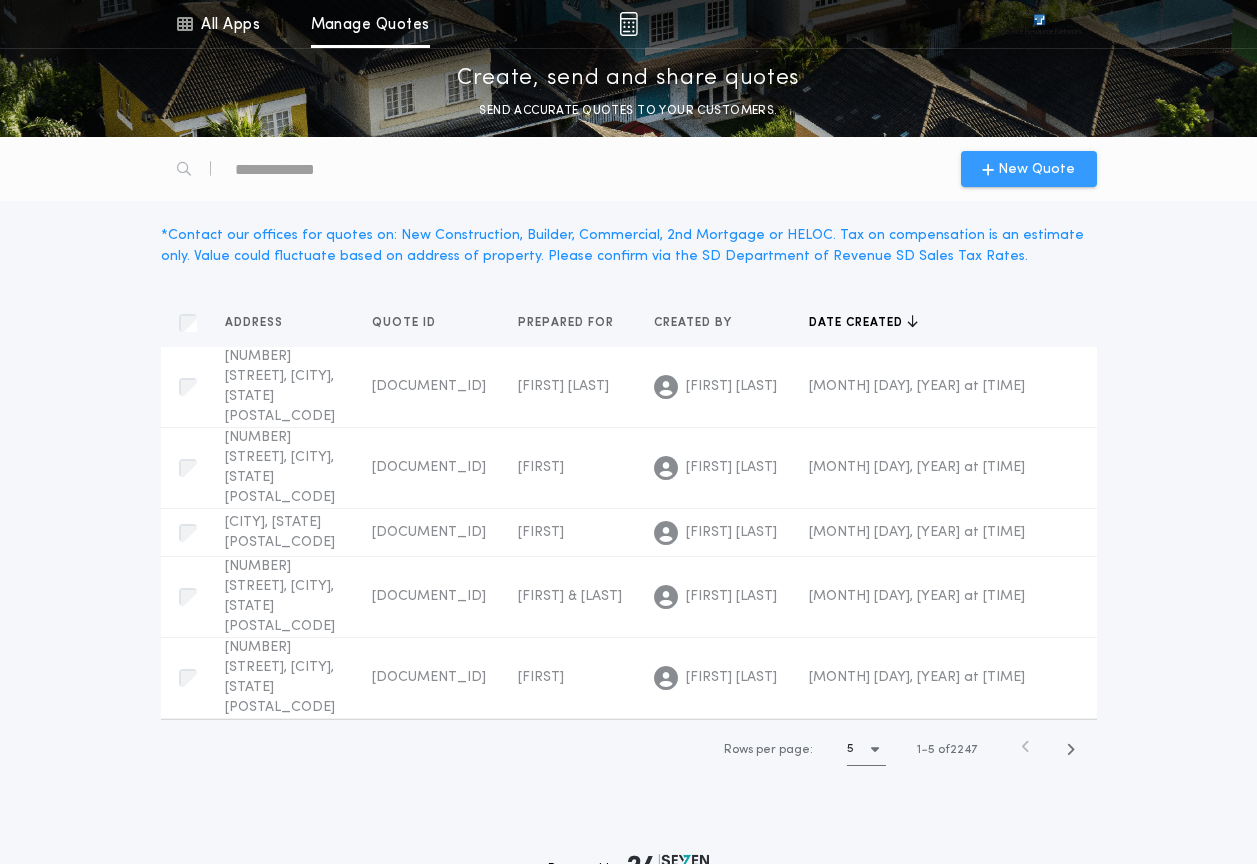click on "New Quote" at bounding box center (1036, 169) 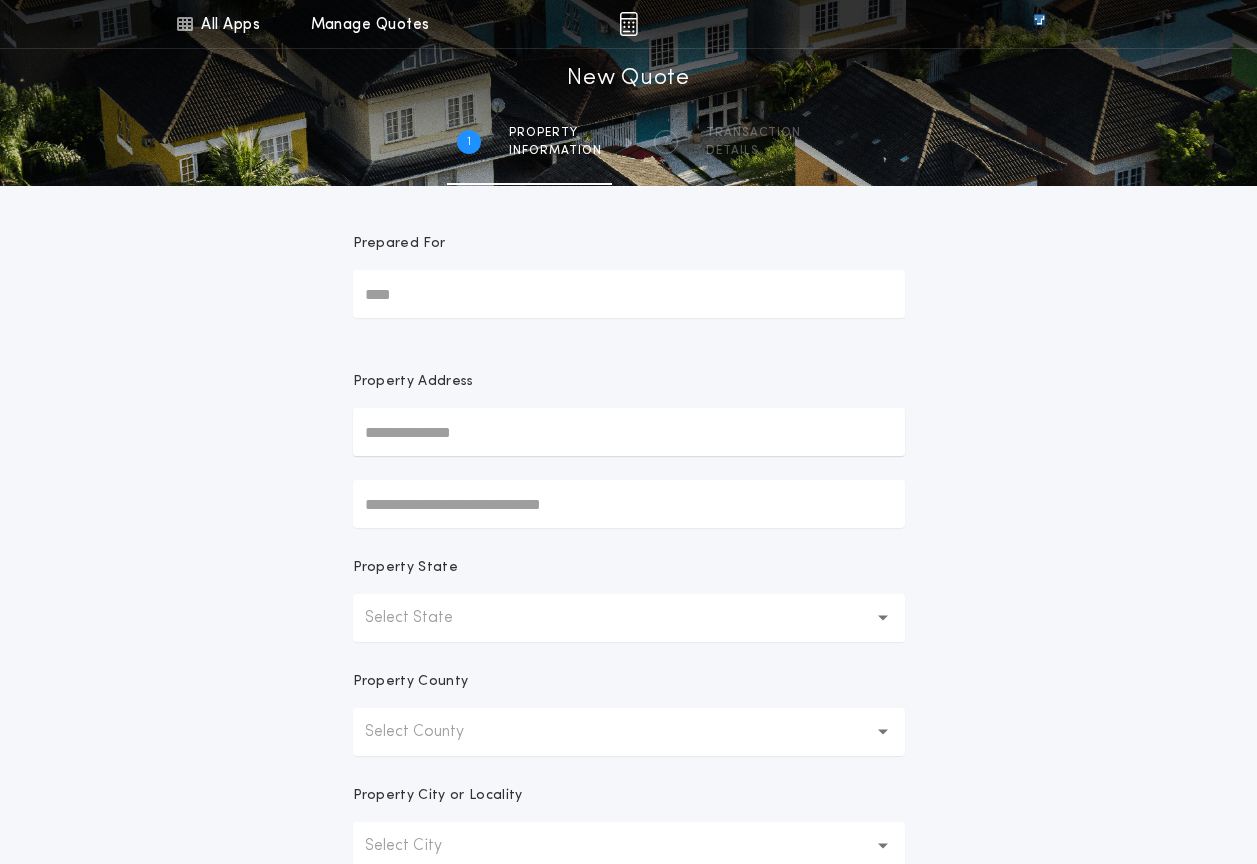 click on "Prepared For" at bounding box center [629, 294] 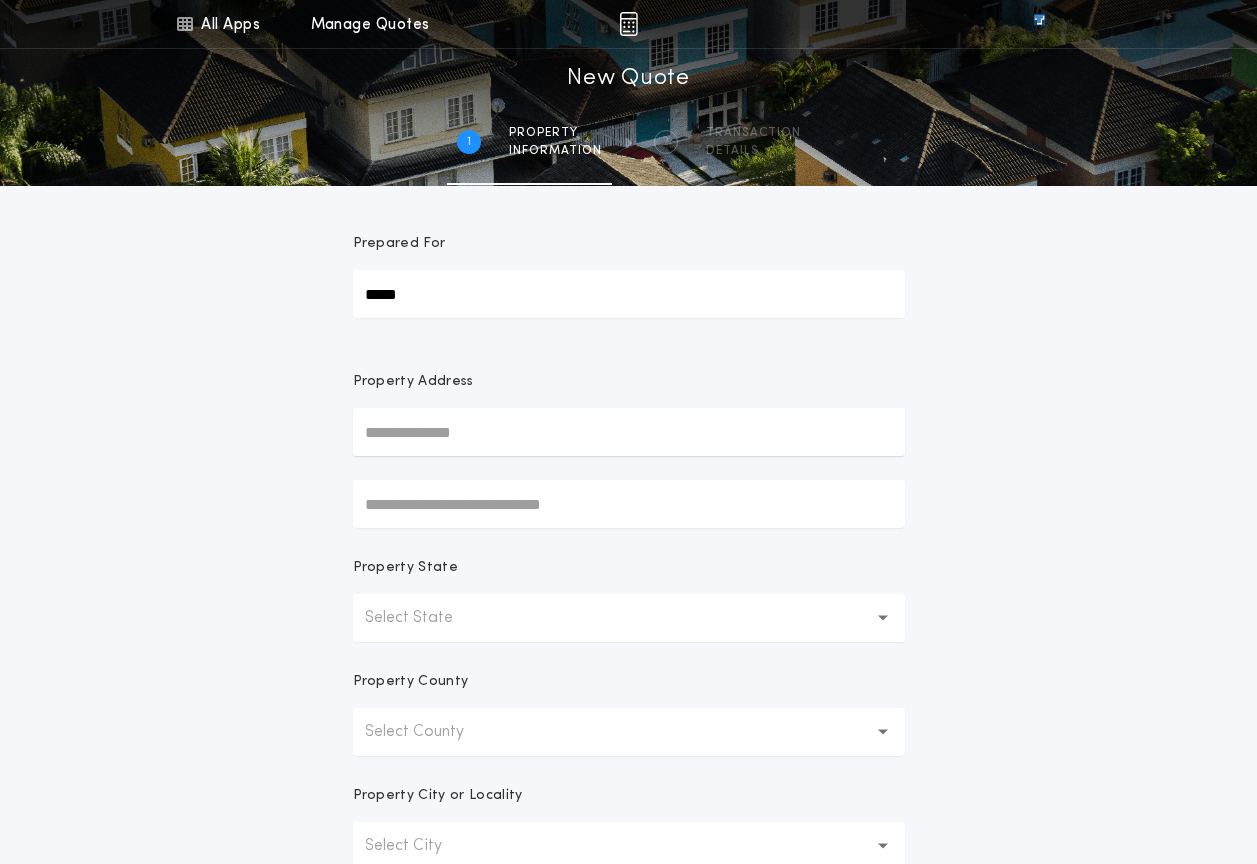 click at bounding box center [629, 432] 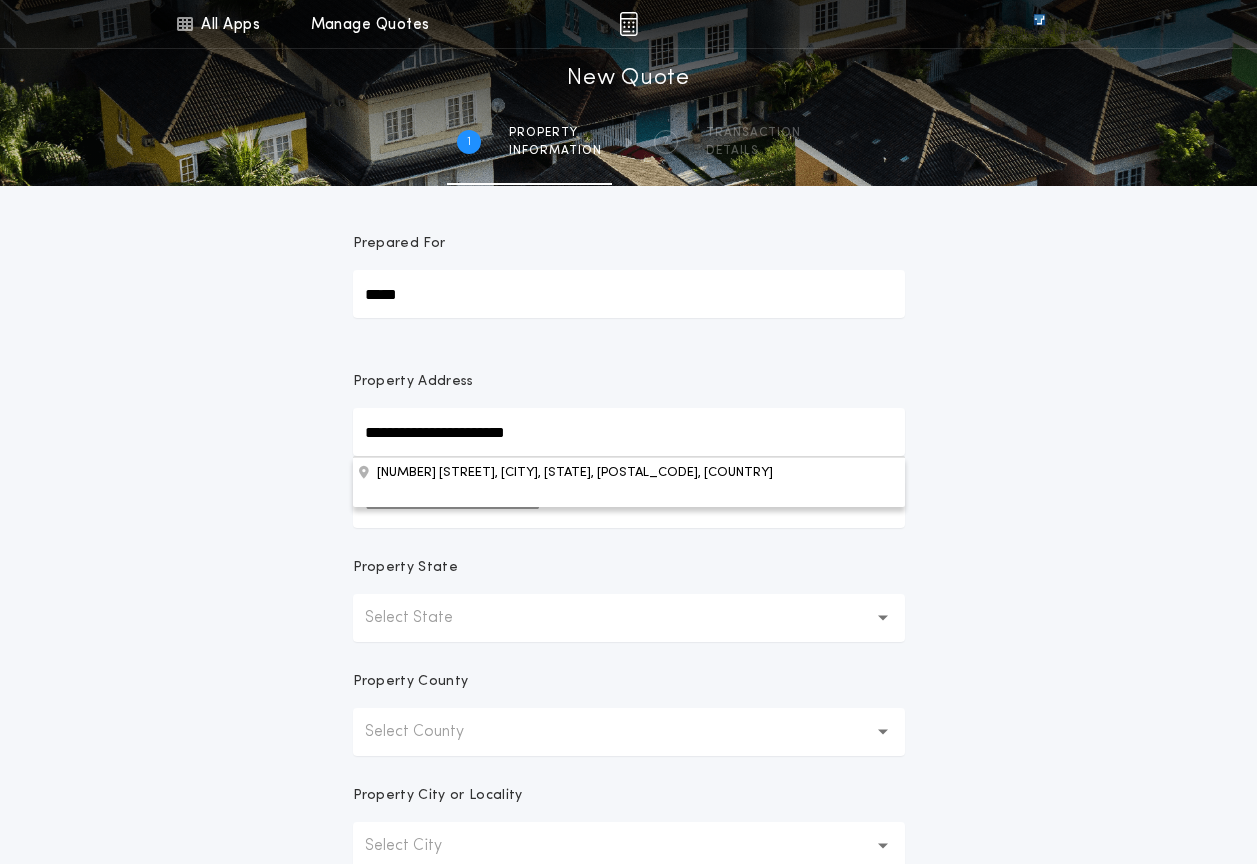 type on "**********" 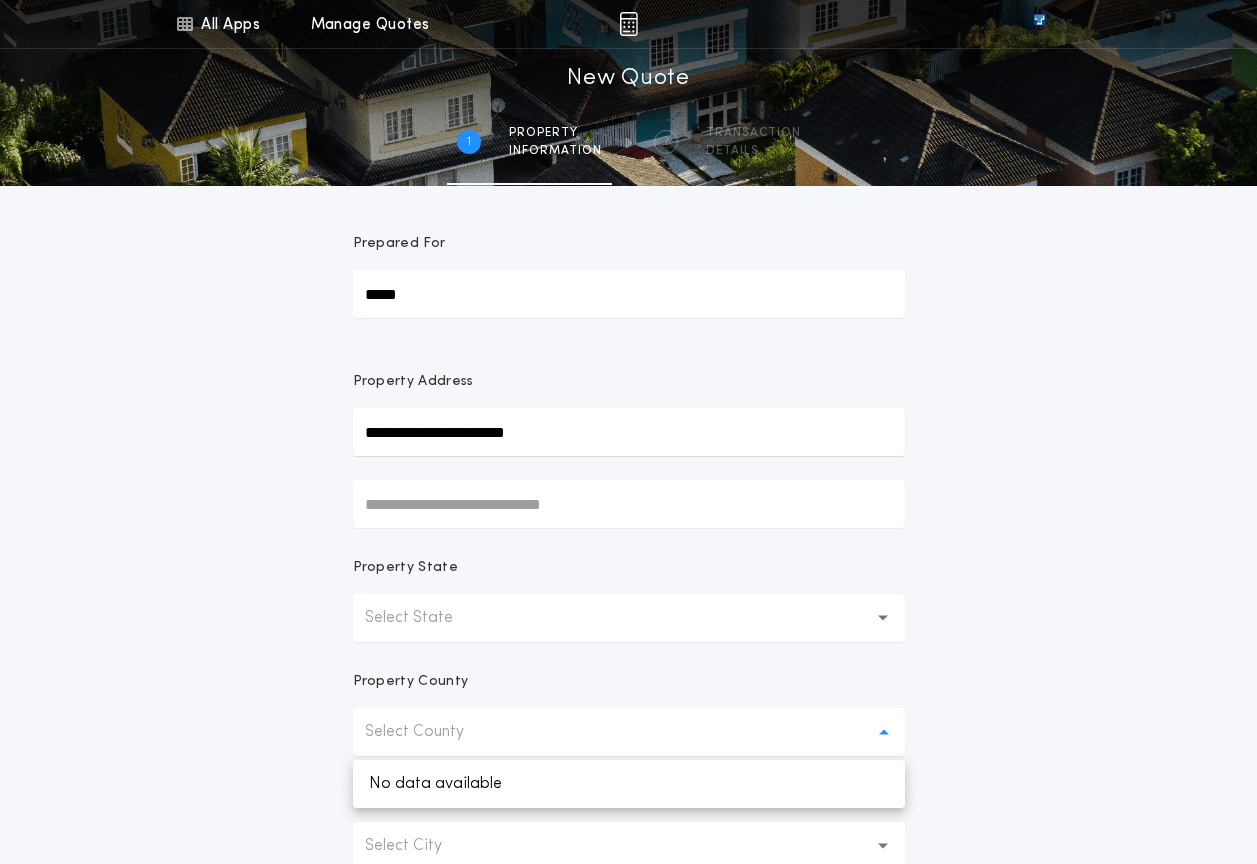 click on "Select State" at bounding box center (425, 618) 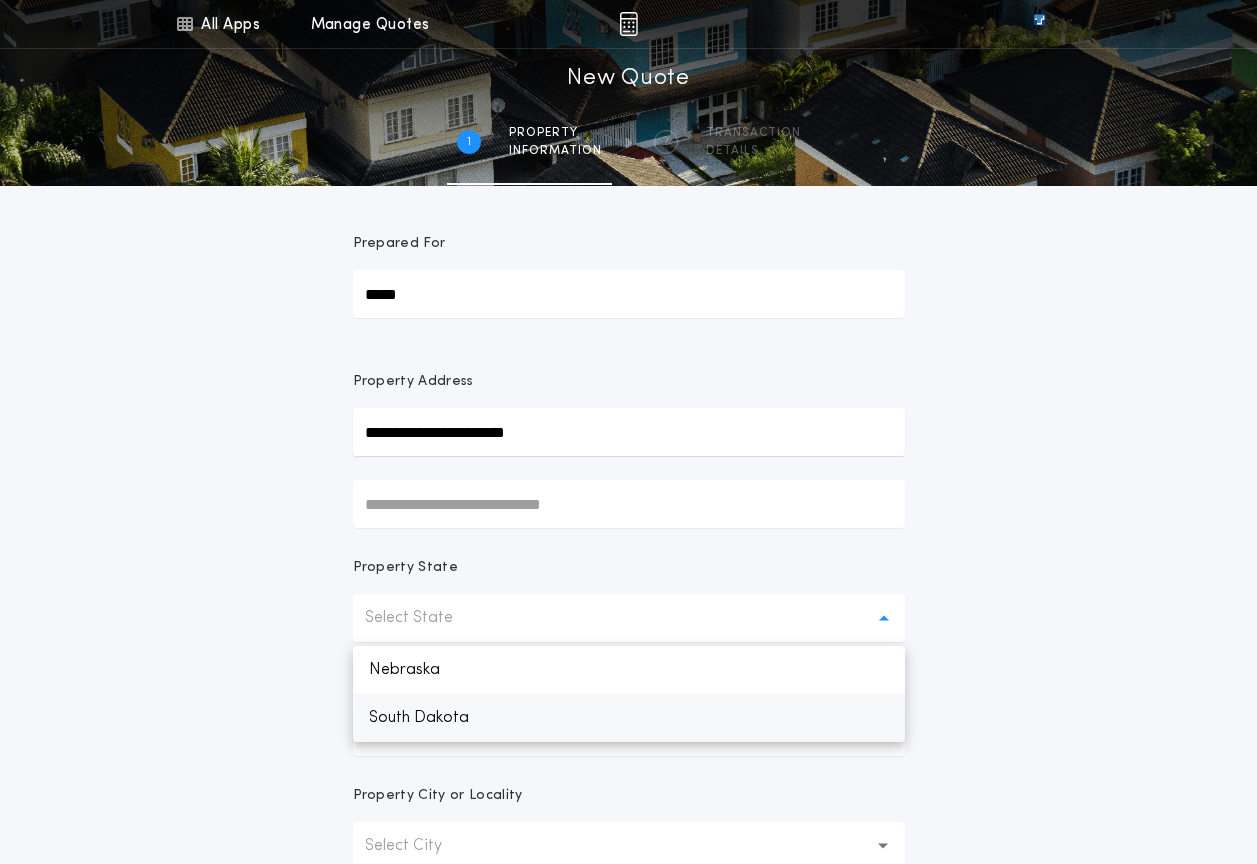 click on "South Dakota" at bounding box center [629, 718] 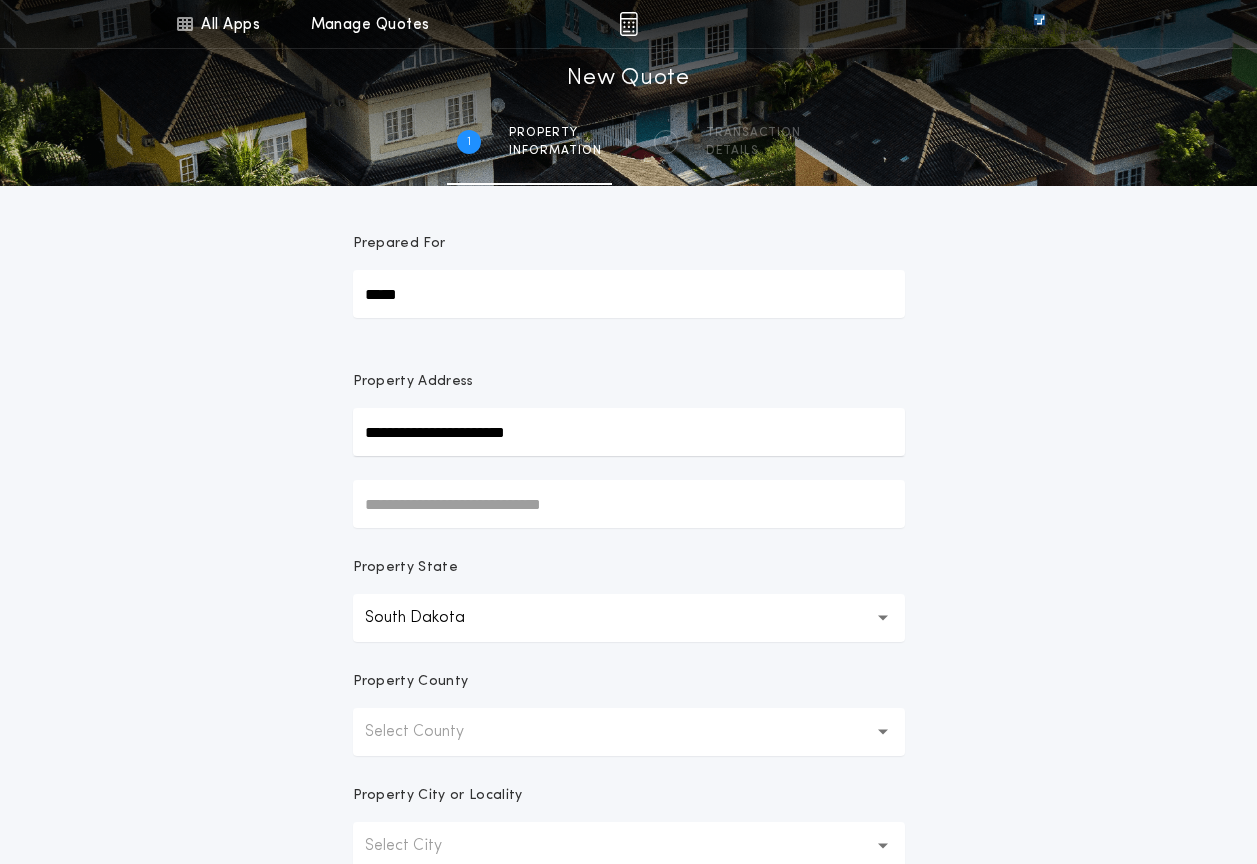 click at bounding box center (883, 732) 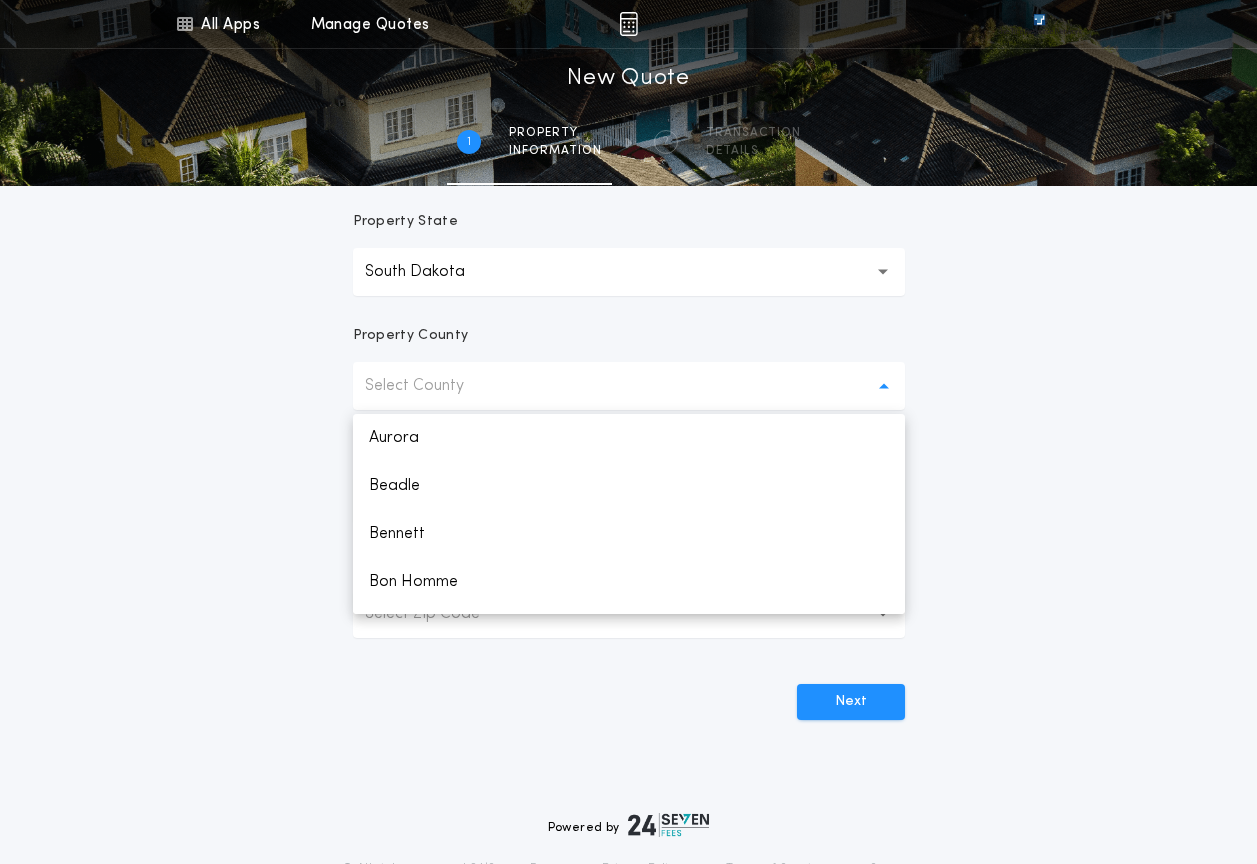 scroll, scrollTop: 400, scrollLeft: 0, axis: vertical 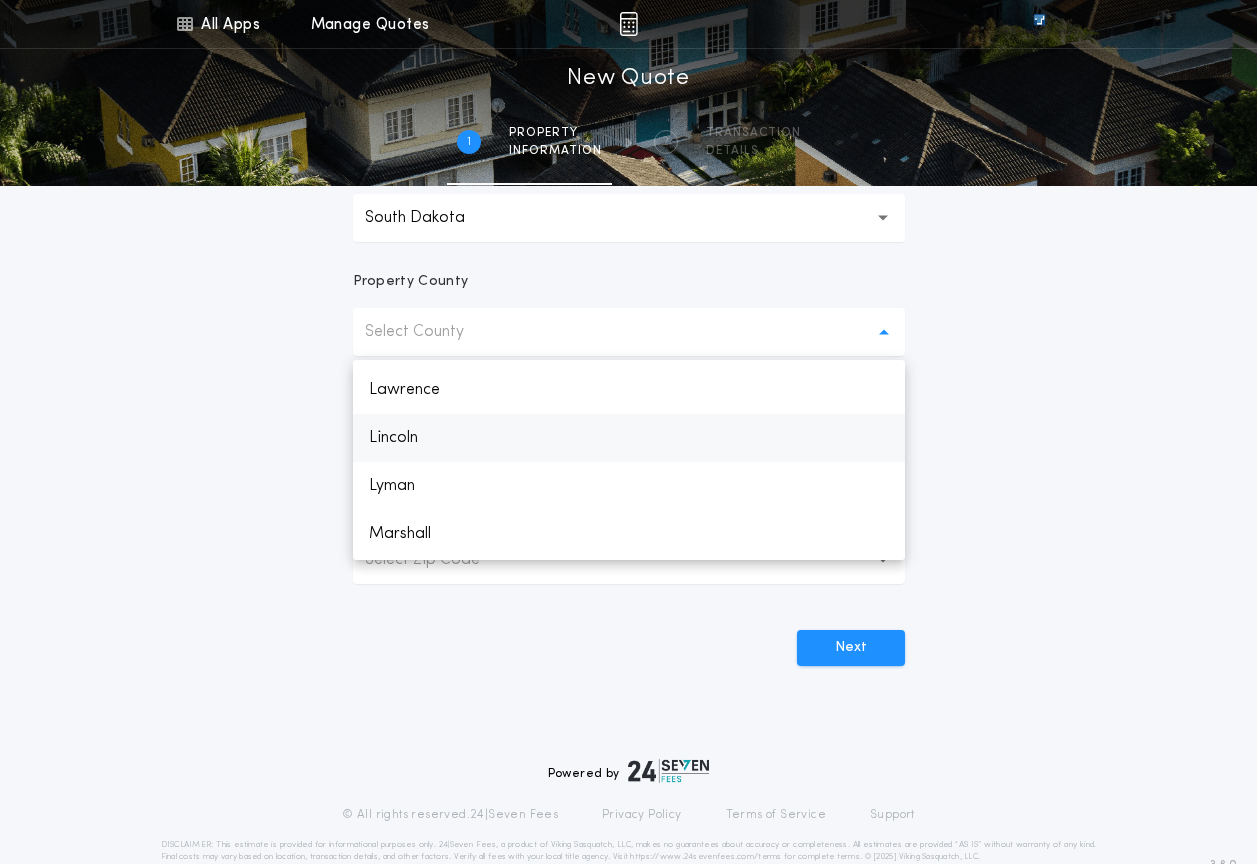 click on "Lincoln" at bounding box center [629, 438] 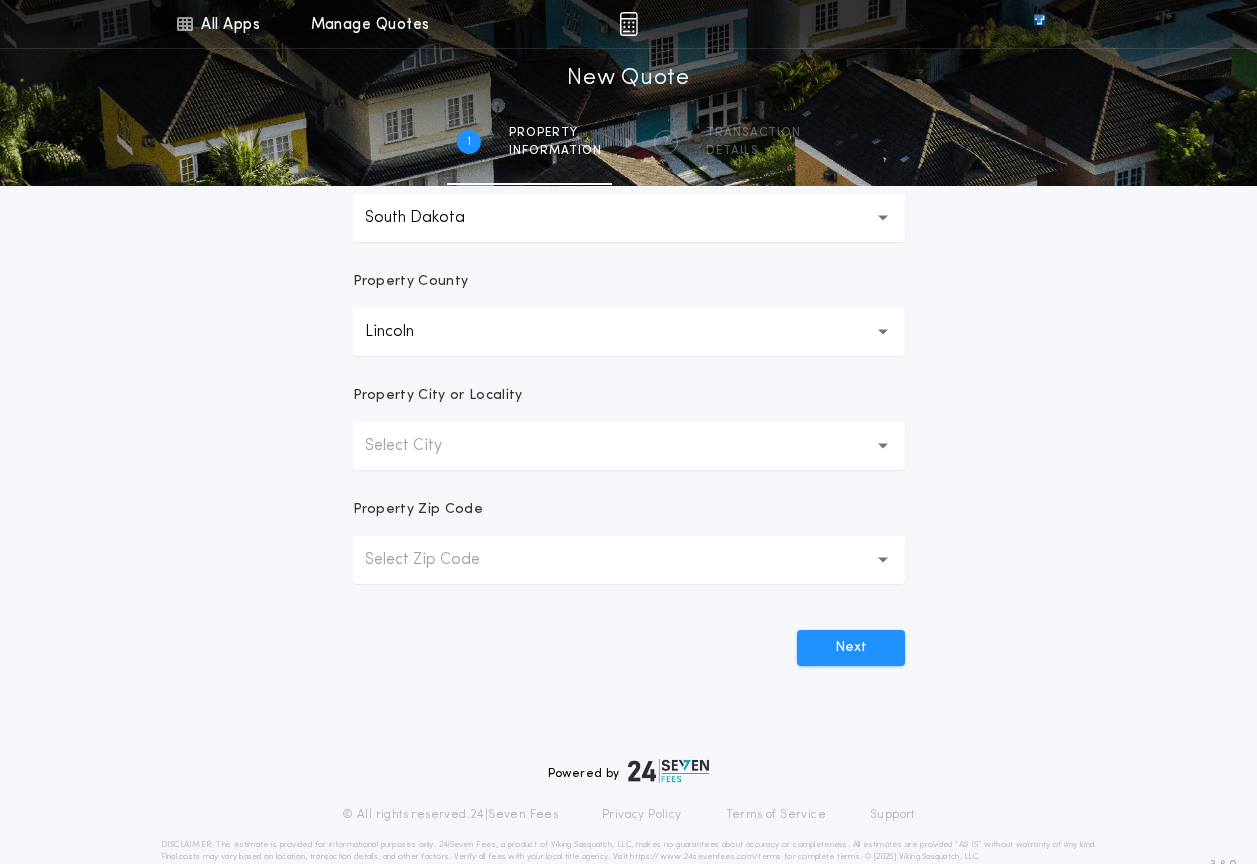 click on "Select City" at bounding box center (629, 446) 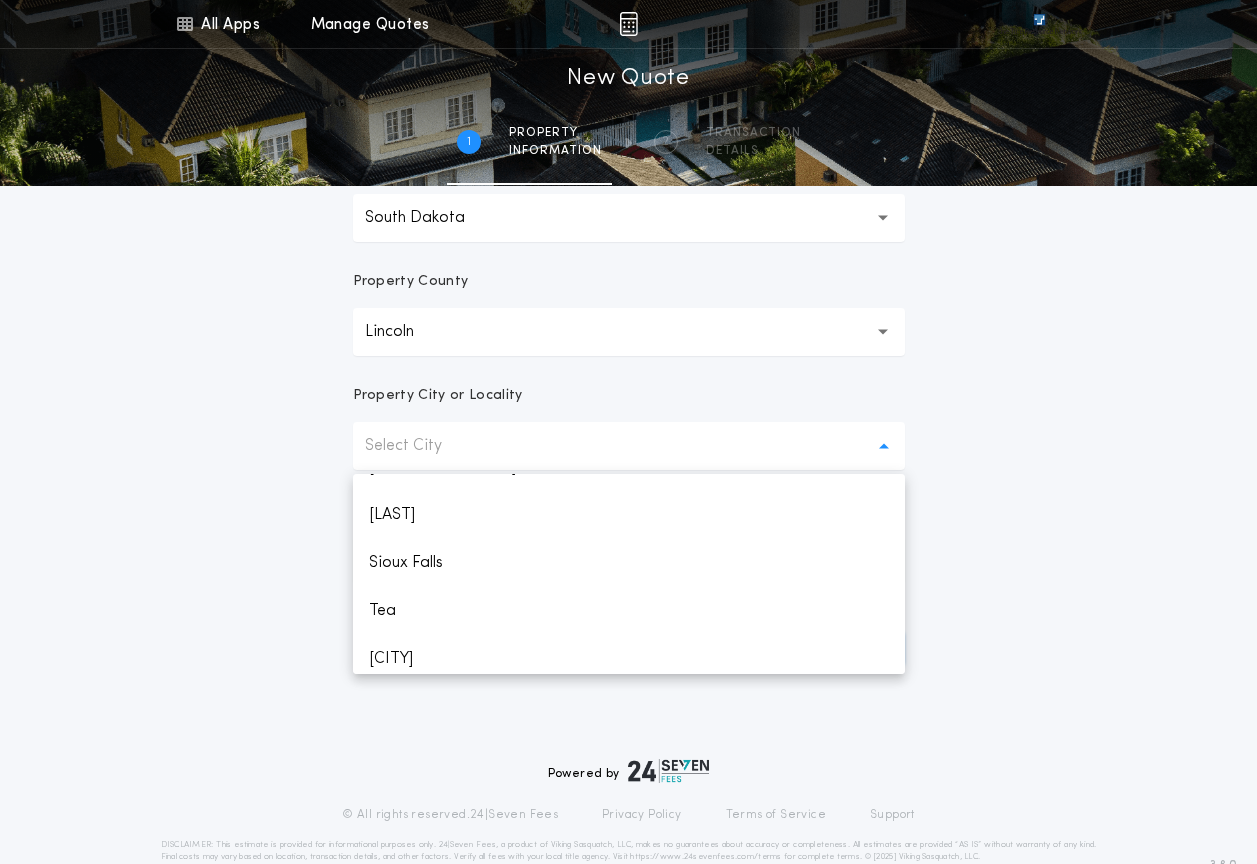 scroll, scrollTop: 424, scrollLeft: 0, axis: vertical 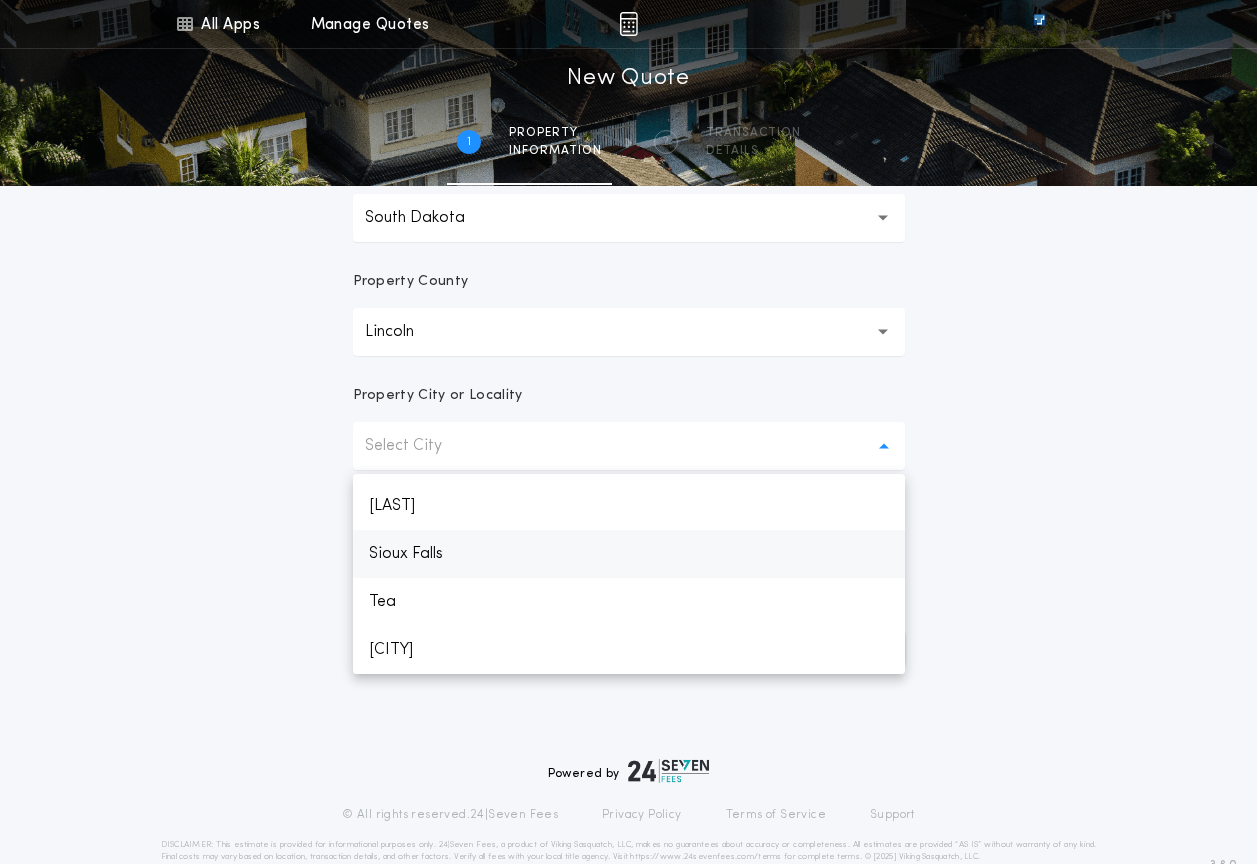 click on "Sioux Falls" at bounding box center (629, 554) 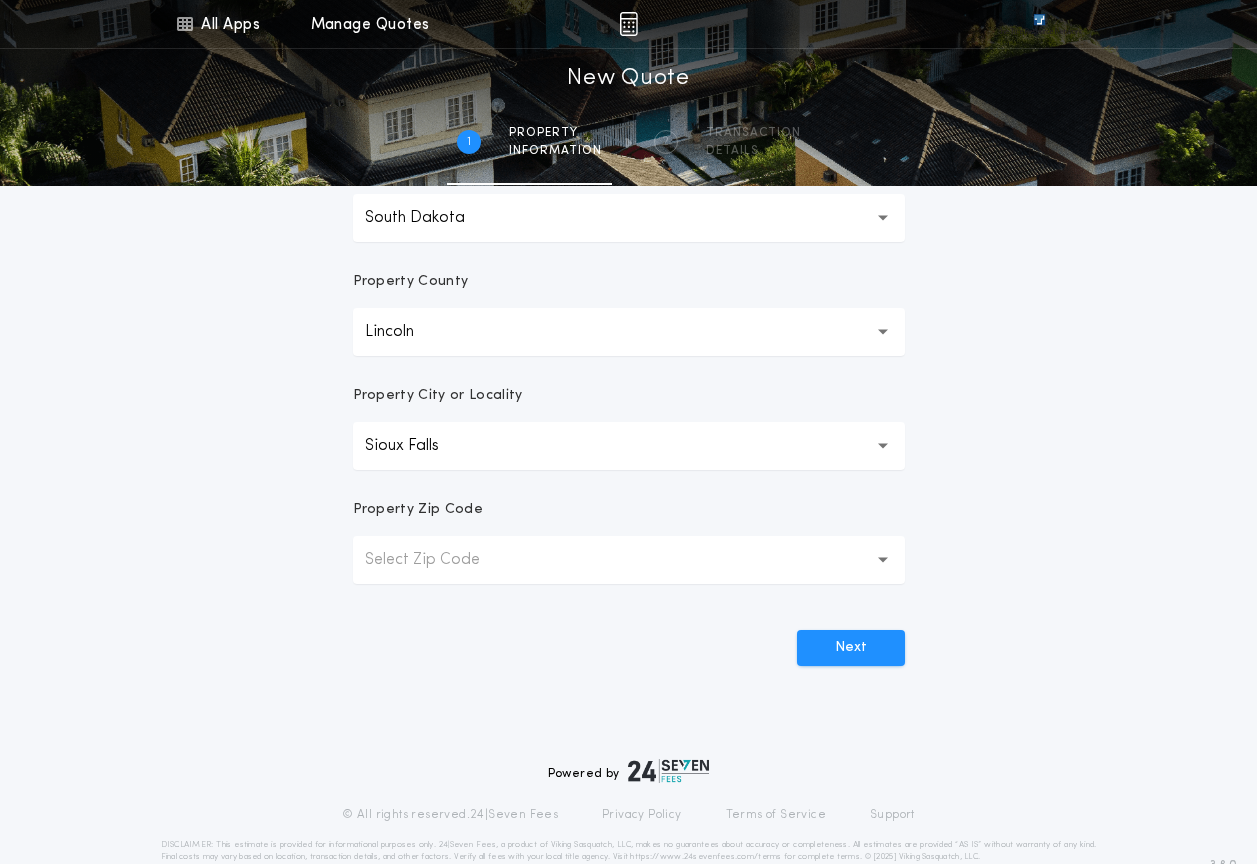 click on "Select Zip Code" at bounding box center [438, 560] 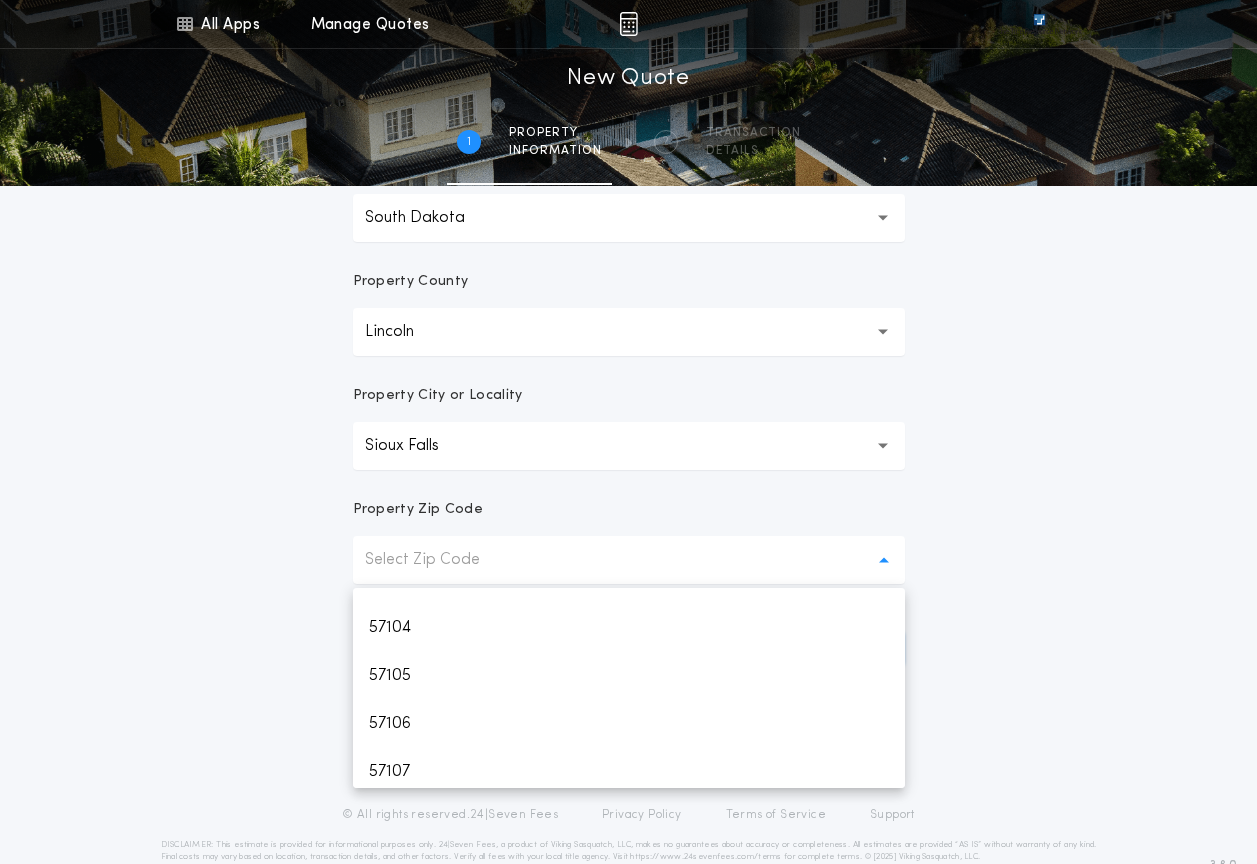 scroll, scrollTop: 120, scrollLeft: 0, axis: vertical 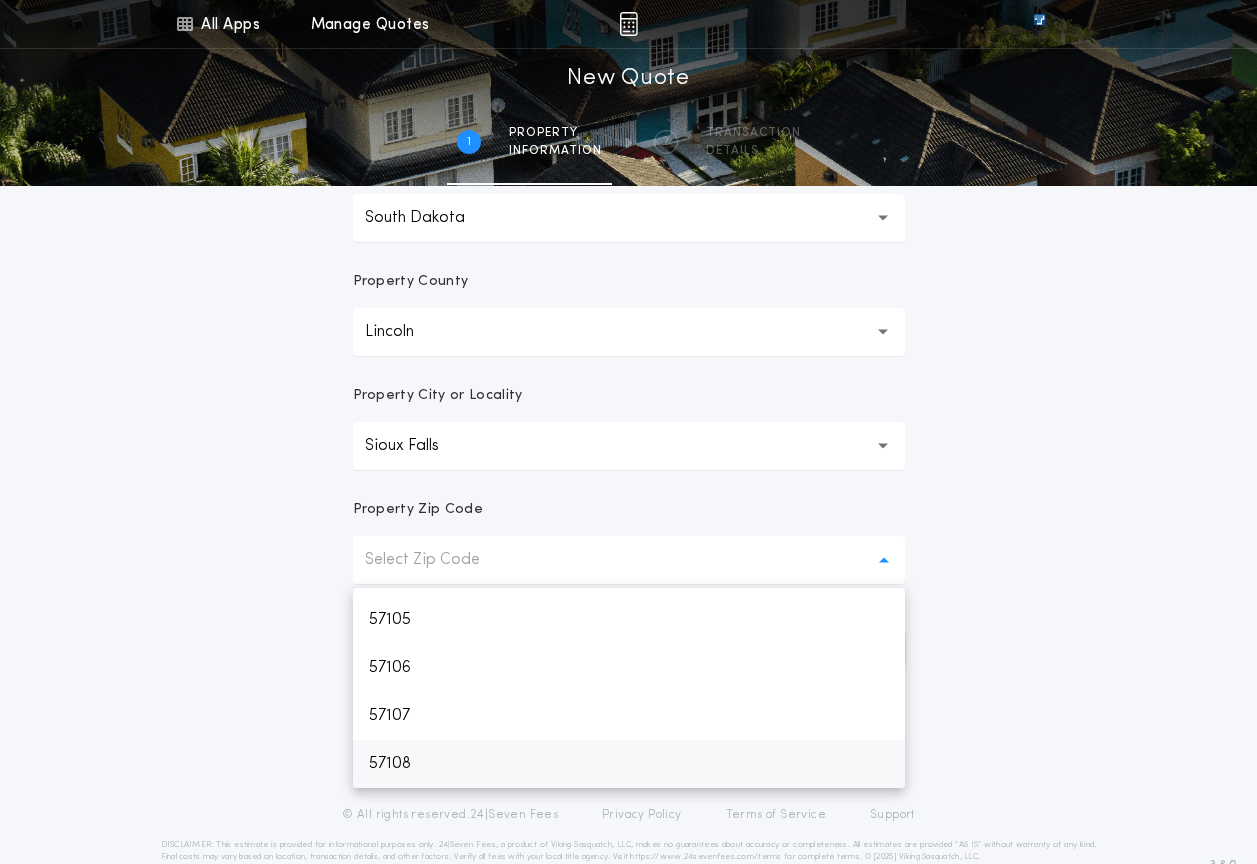 click on "57108" at bounding box center [629, 764] 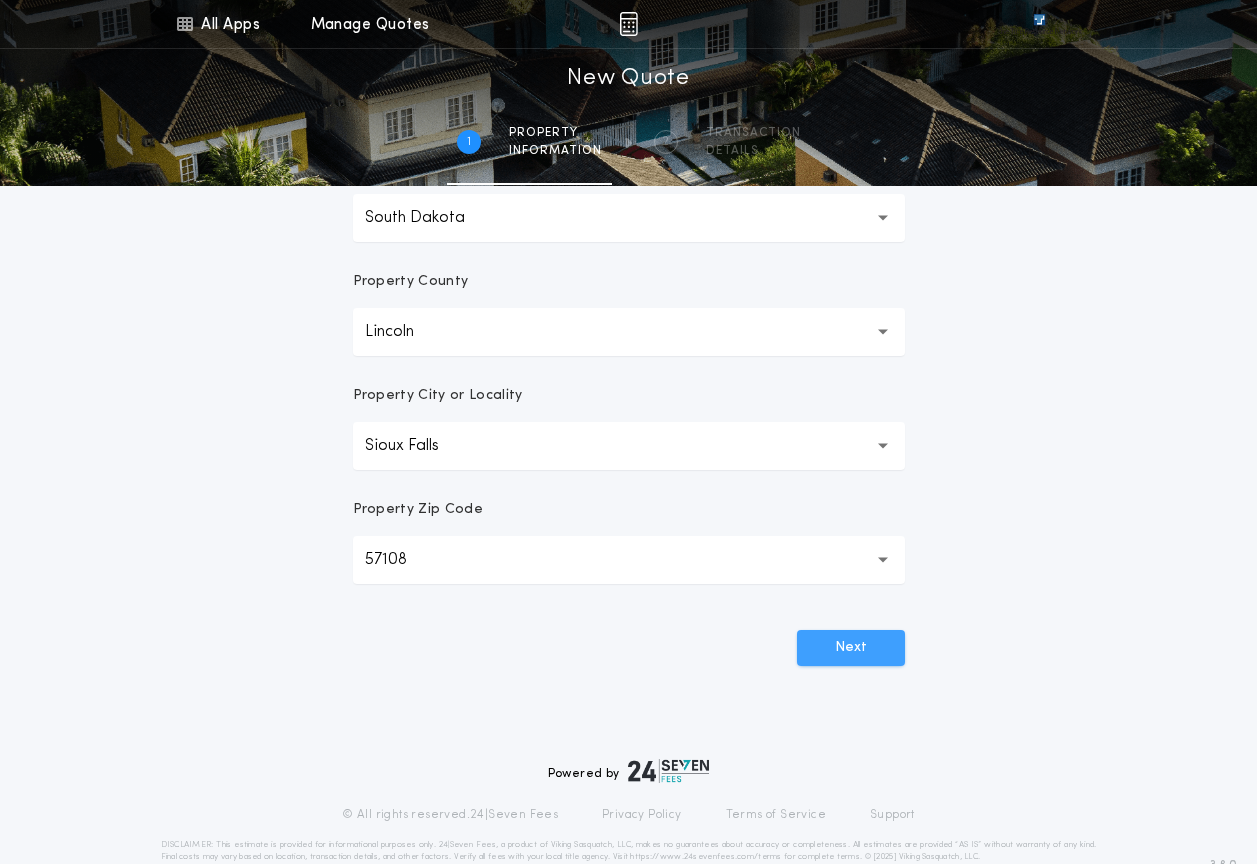click on "Next" at bounding box center (851, 648) 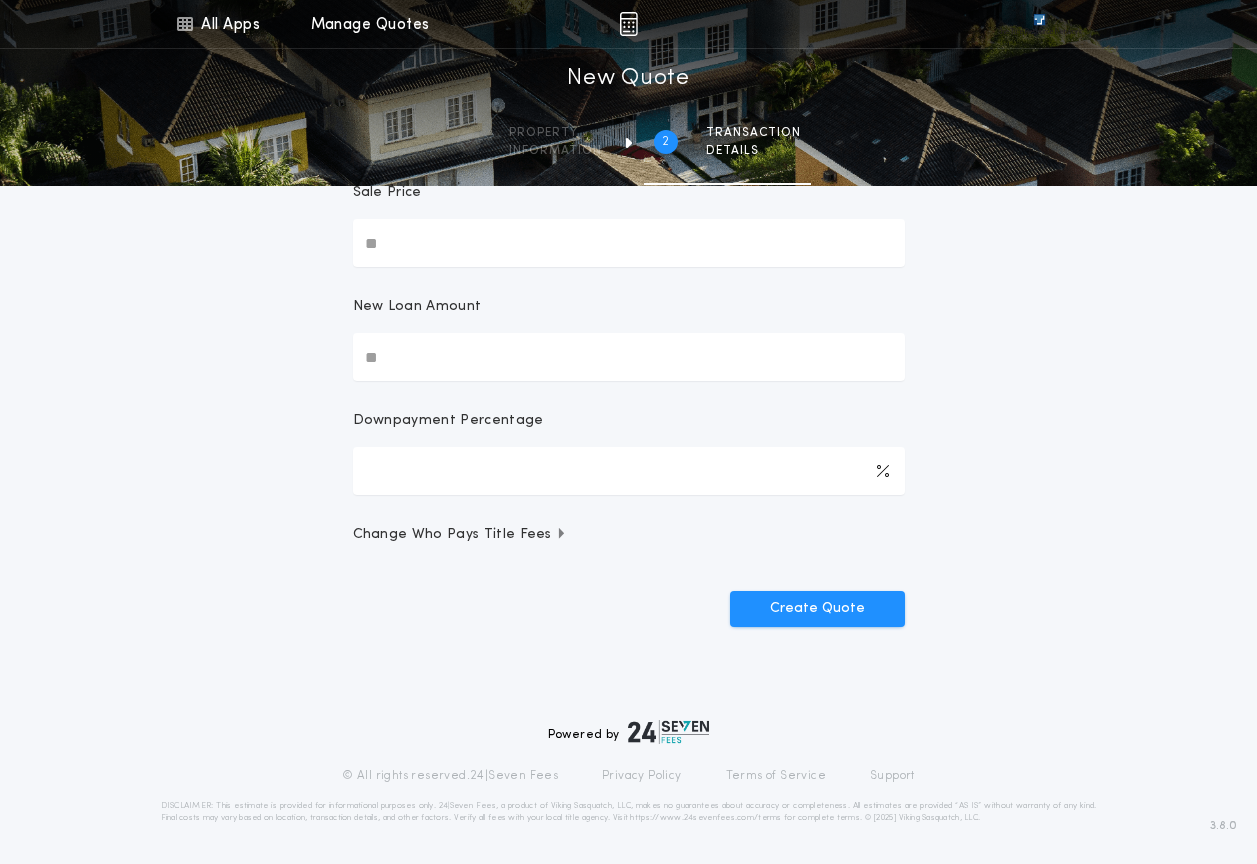scroll, scrollTop: 0, scrollLeft: 0, axis: both 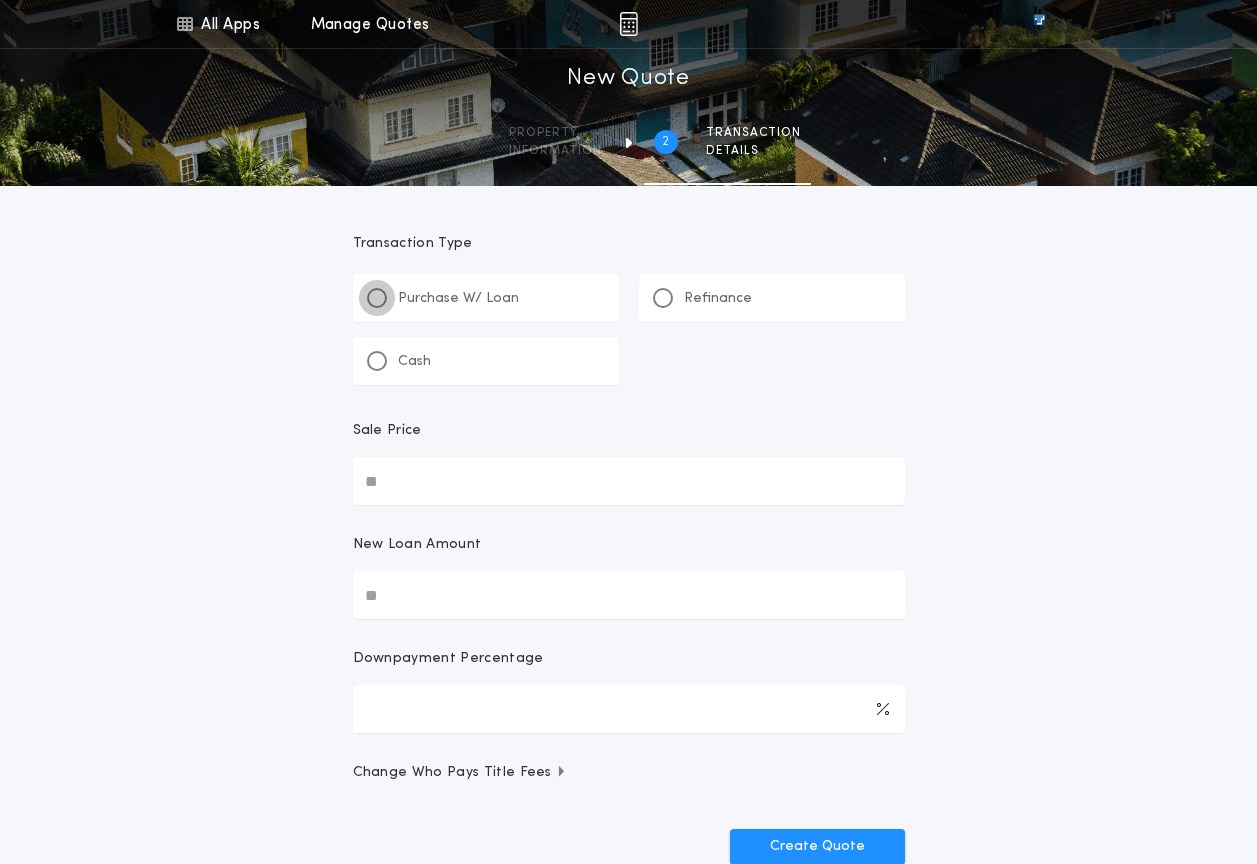 click at bounding box center (377, 298) 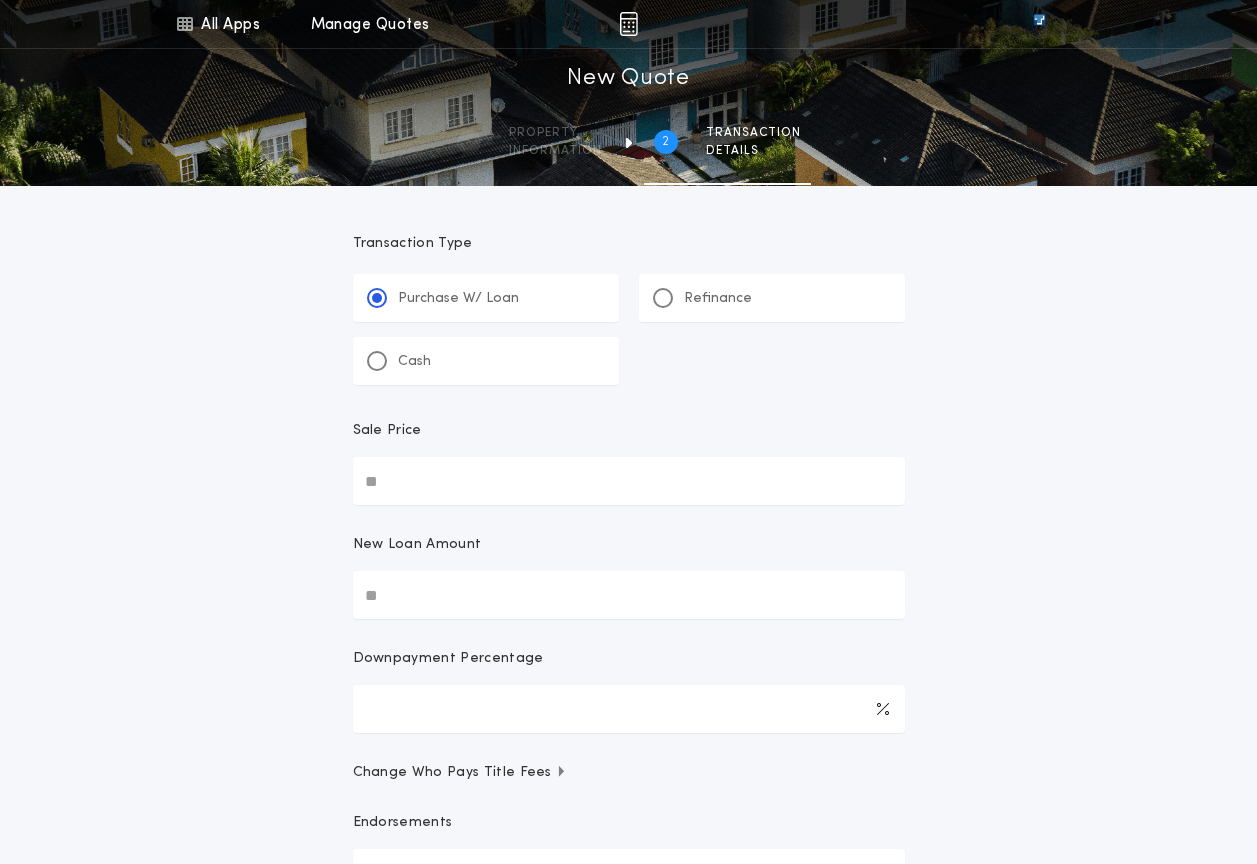 click on "Sale Price" at bounding box center (629, 481) 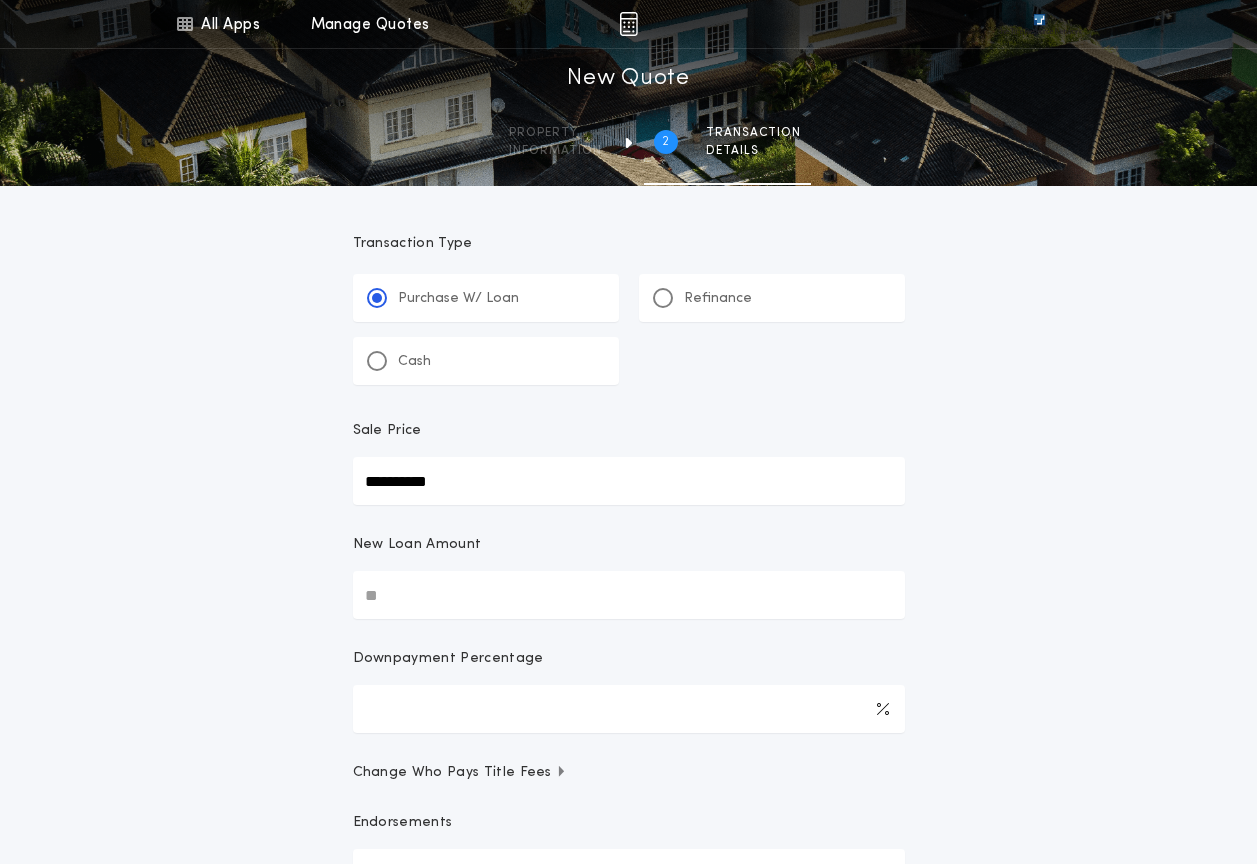 type on "**********" 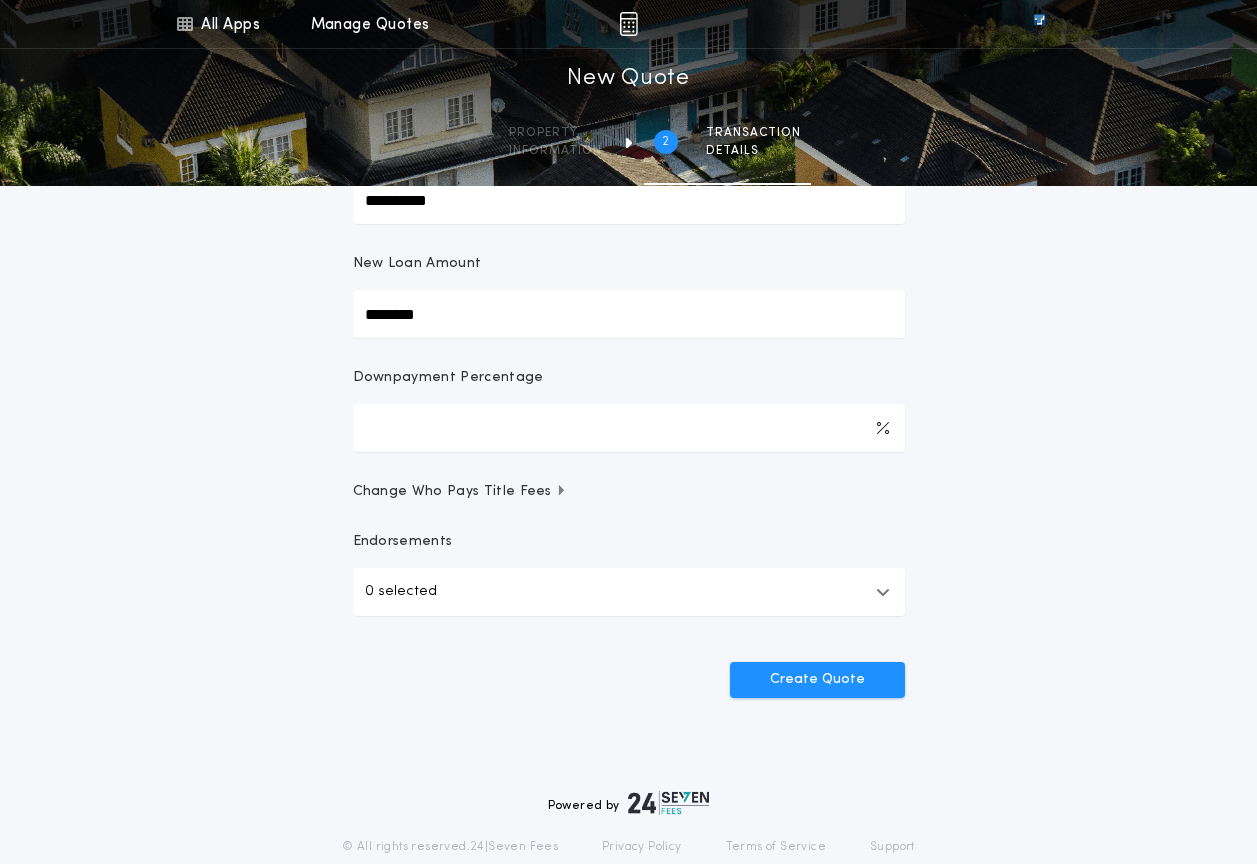 scroll, scrollTop: 300, scrollLeft: 0, axis: vertical 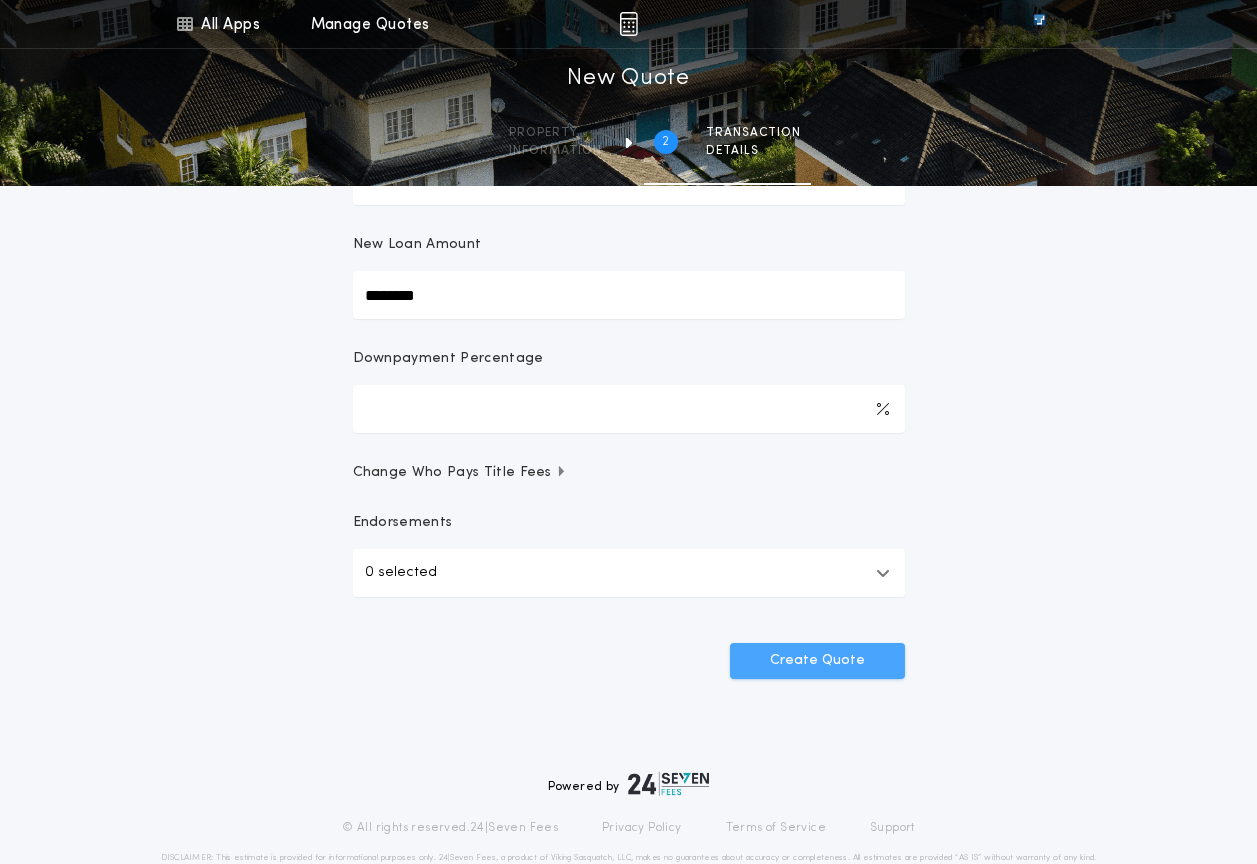 type on "********" 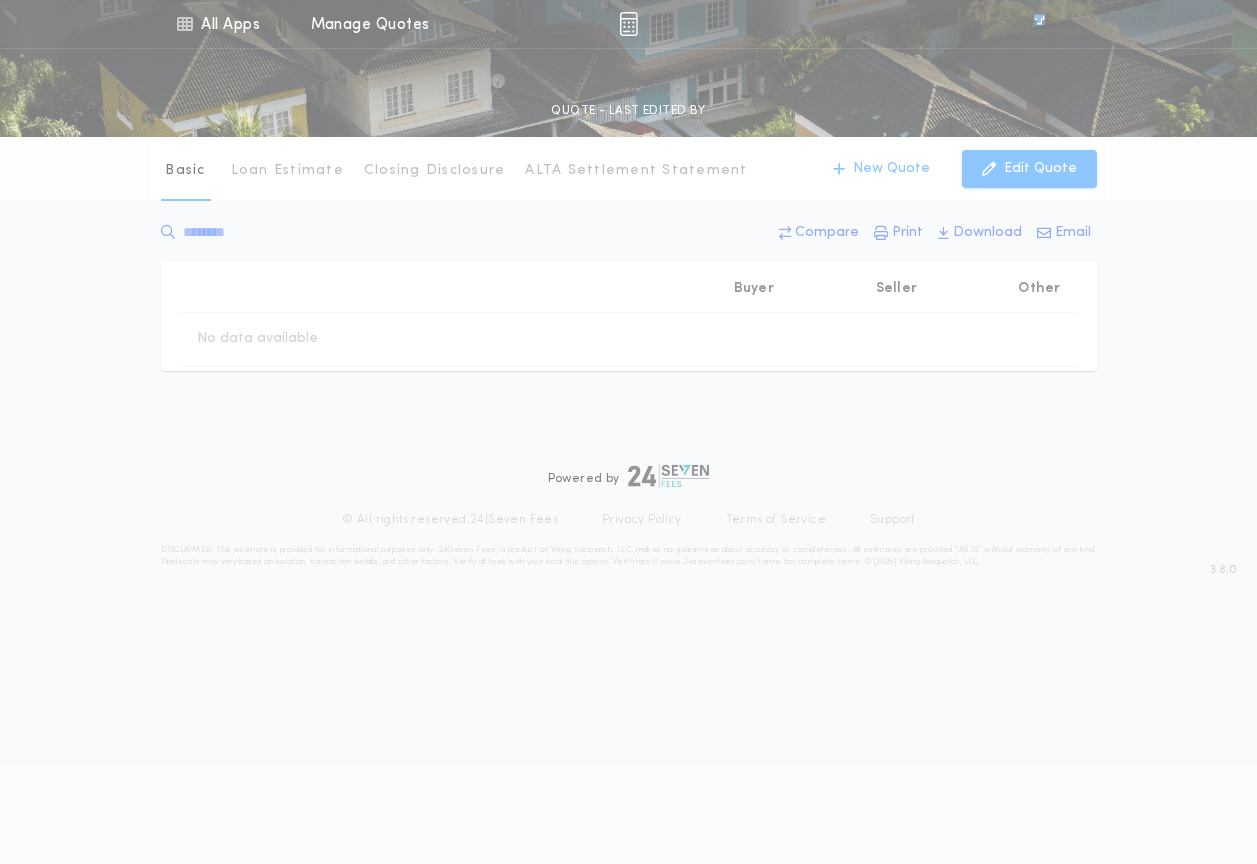 scroll, scrollTop: 0, scrollLeft: 0, axis: both 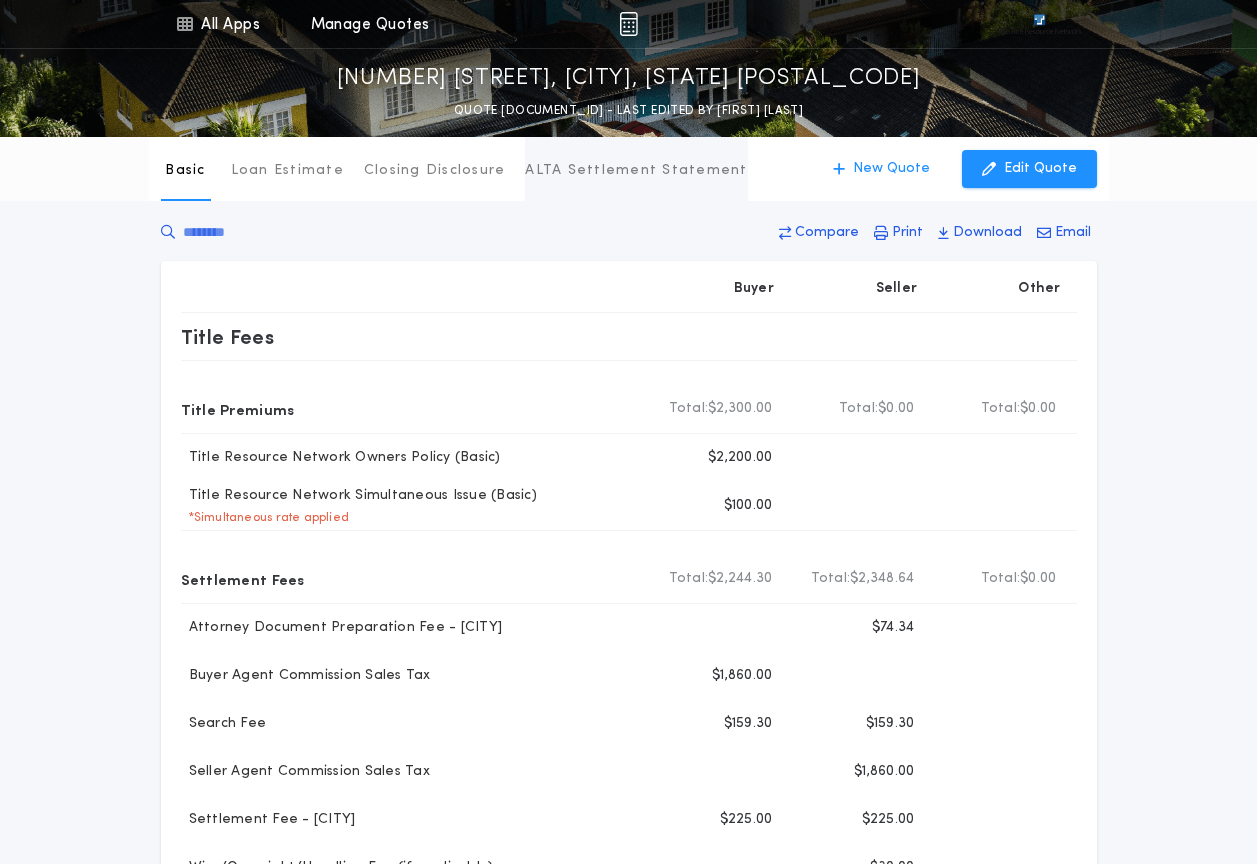 click on "ALTA Settlement Statement" at bounding box center (636, 171) 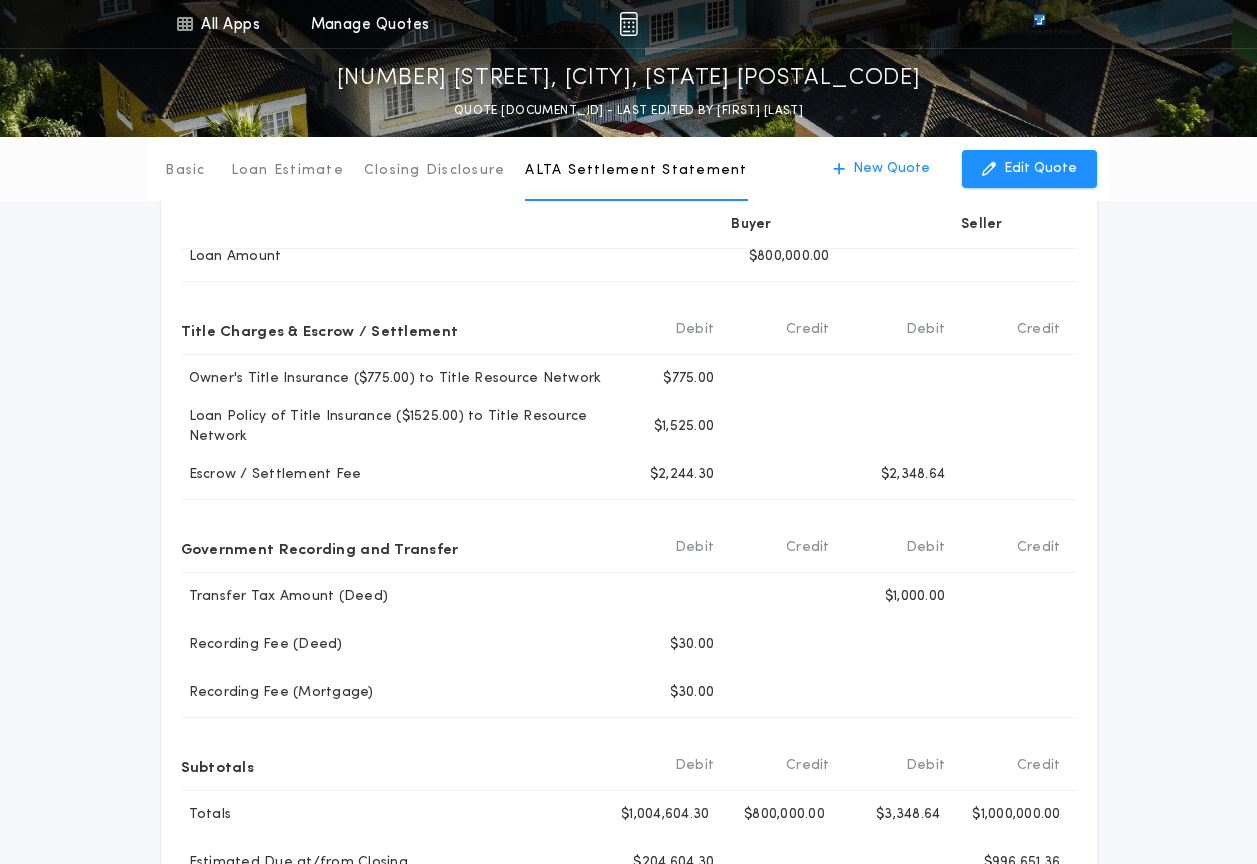 scroll, scrollTop: 200, scrollLeft: 0, axis: vertical 